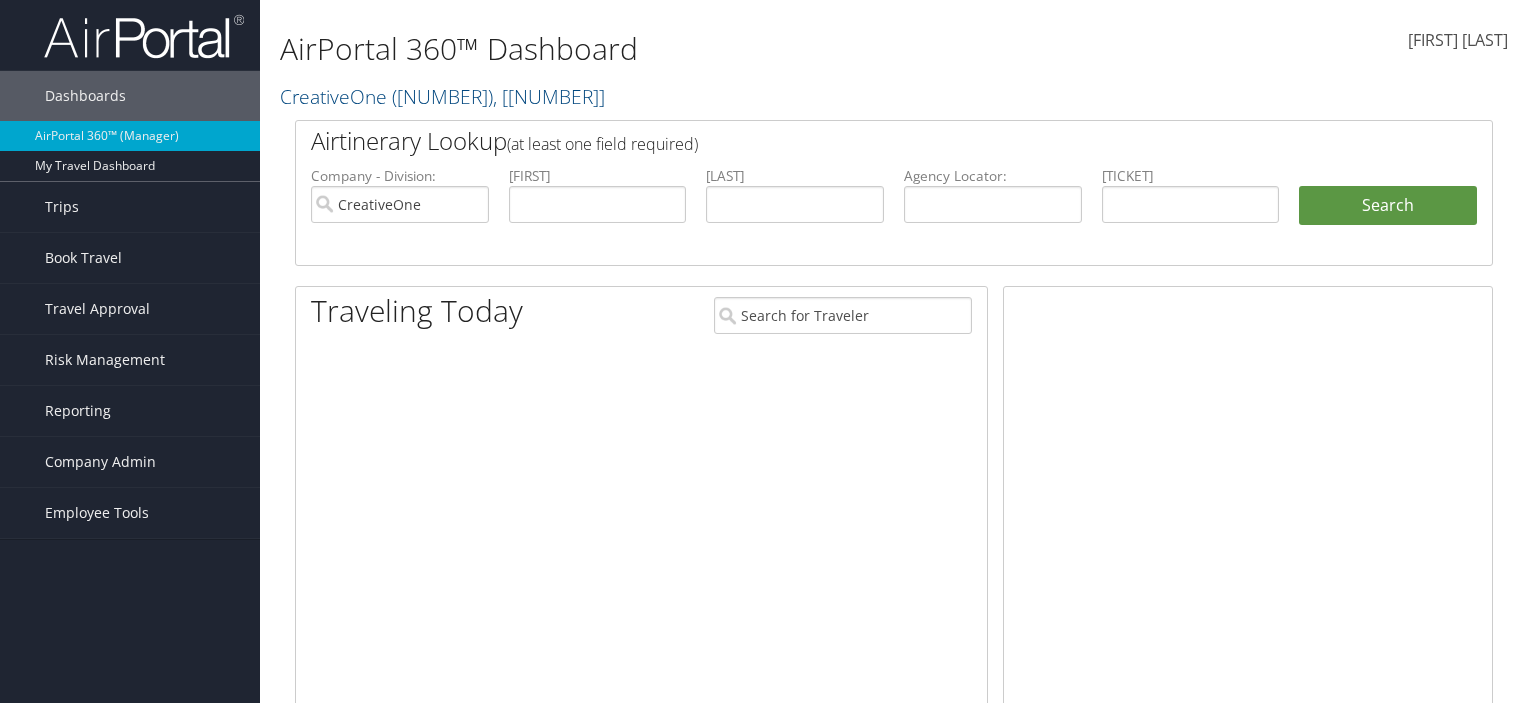 scroll, scrollTop: 0, scrollLeft: 0, axis: both 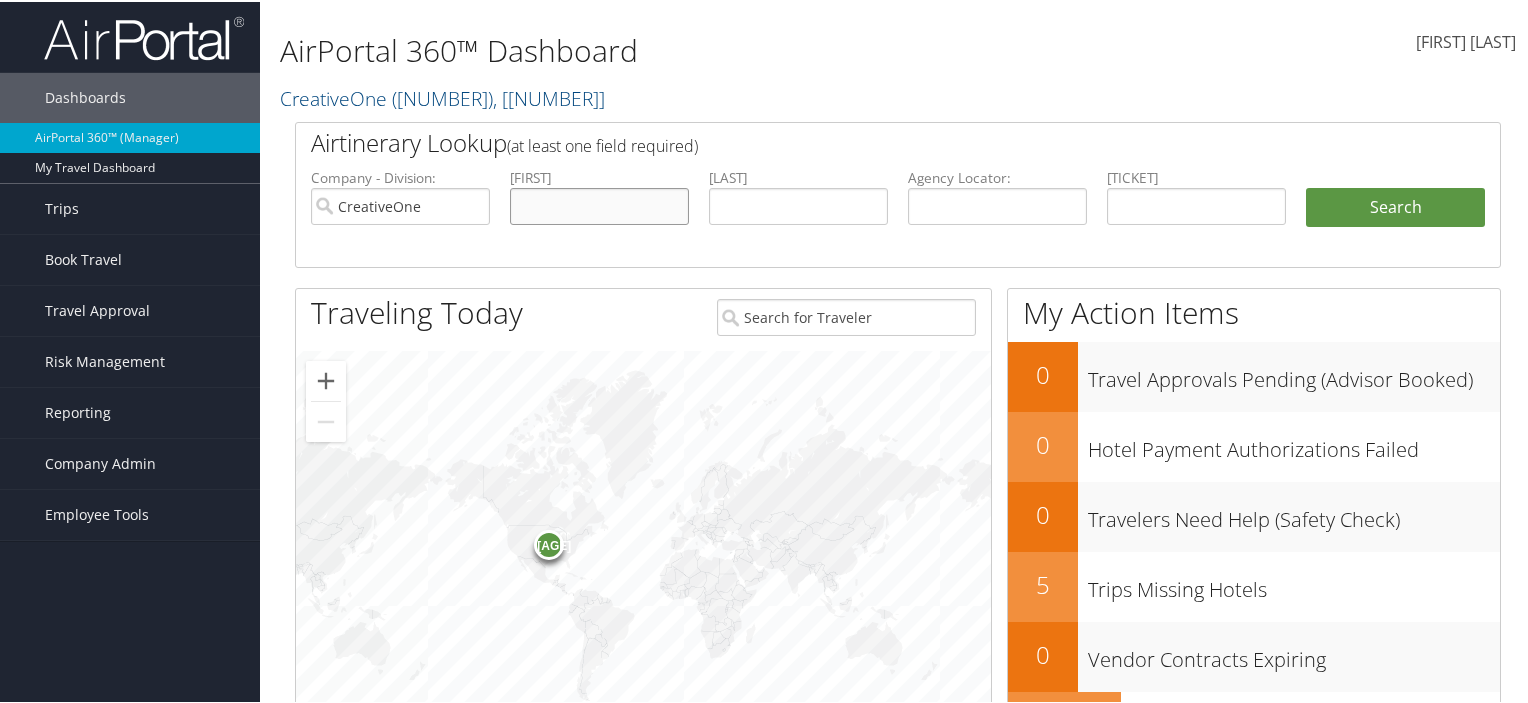 drag, startPoint x: 570, startPoint y: 187, endPoint x: 570, endPoint y: 201, distance: 14 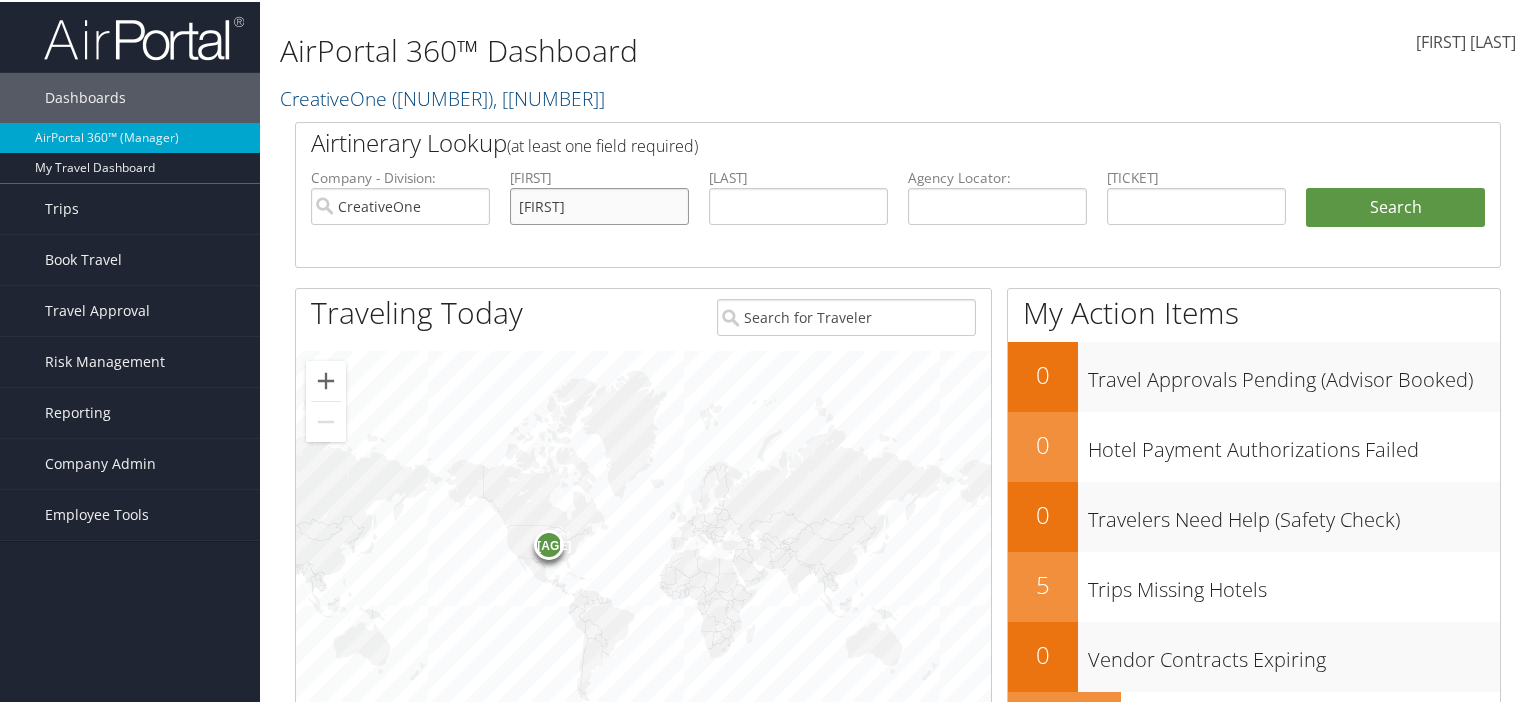 type on "[FIRST]" 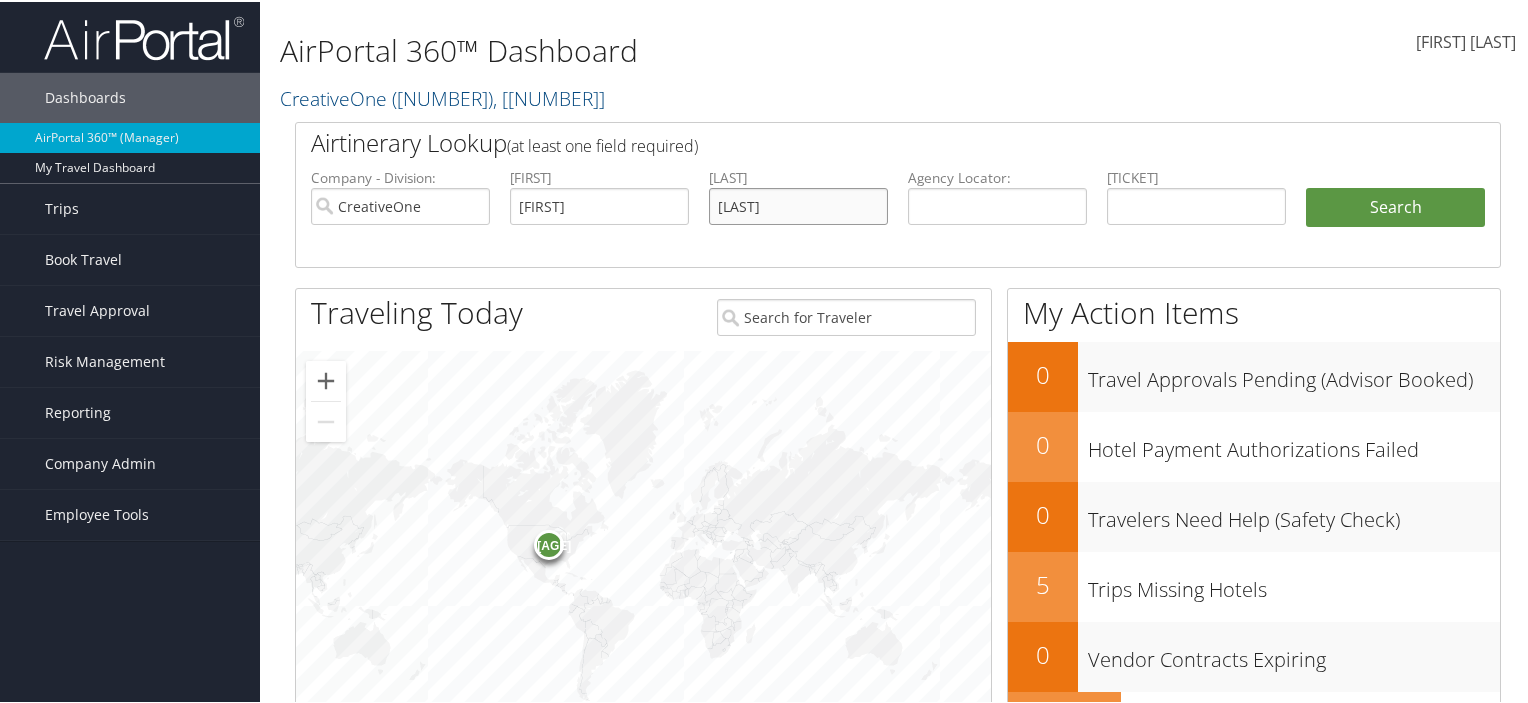 type on "[LAST]" 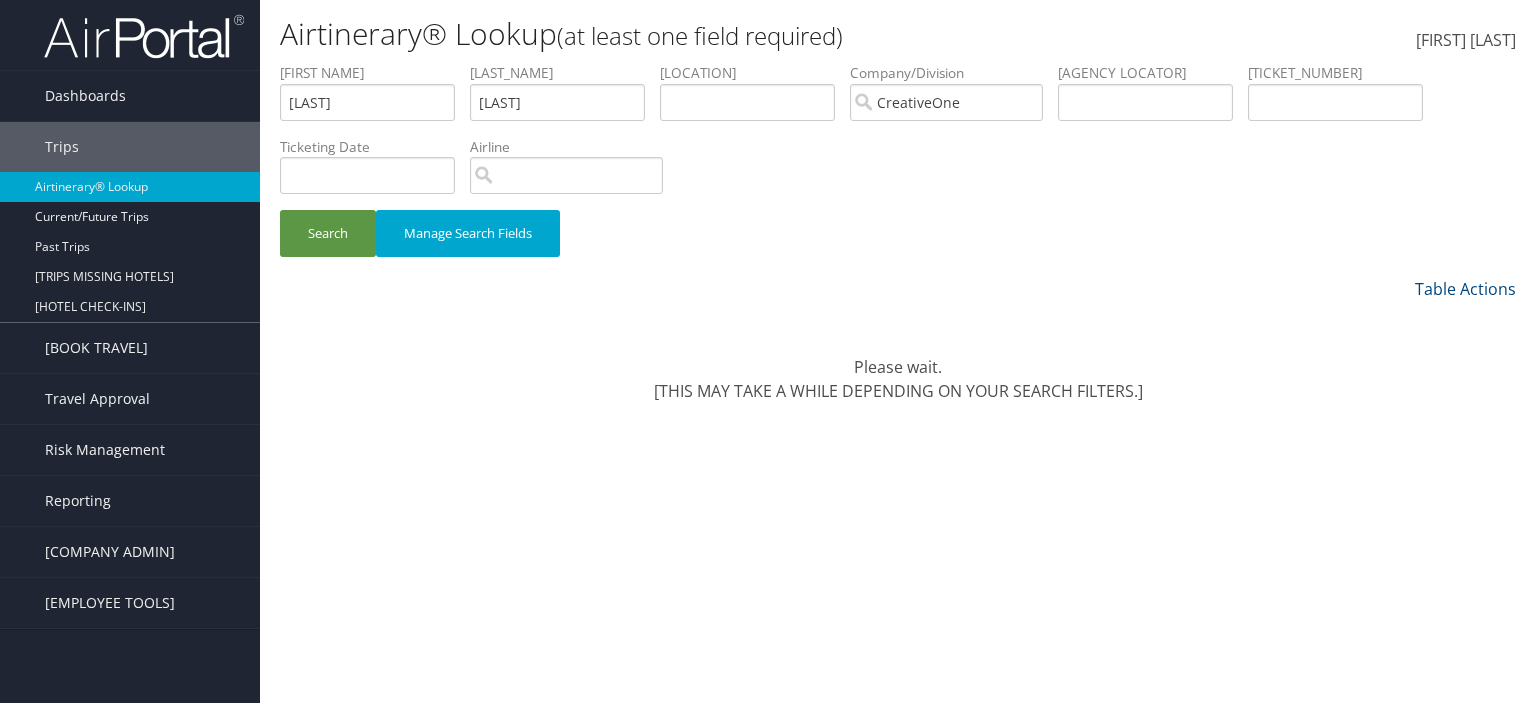 scroll, scrollTop: 0, scrollLeft: 0, axis: both 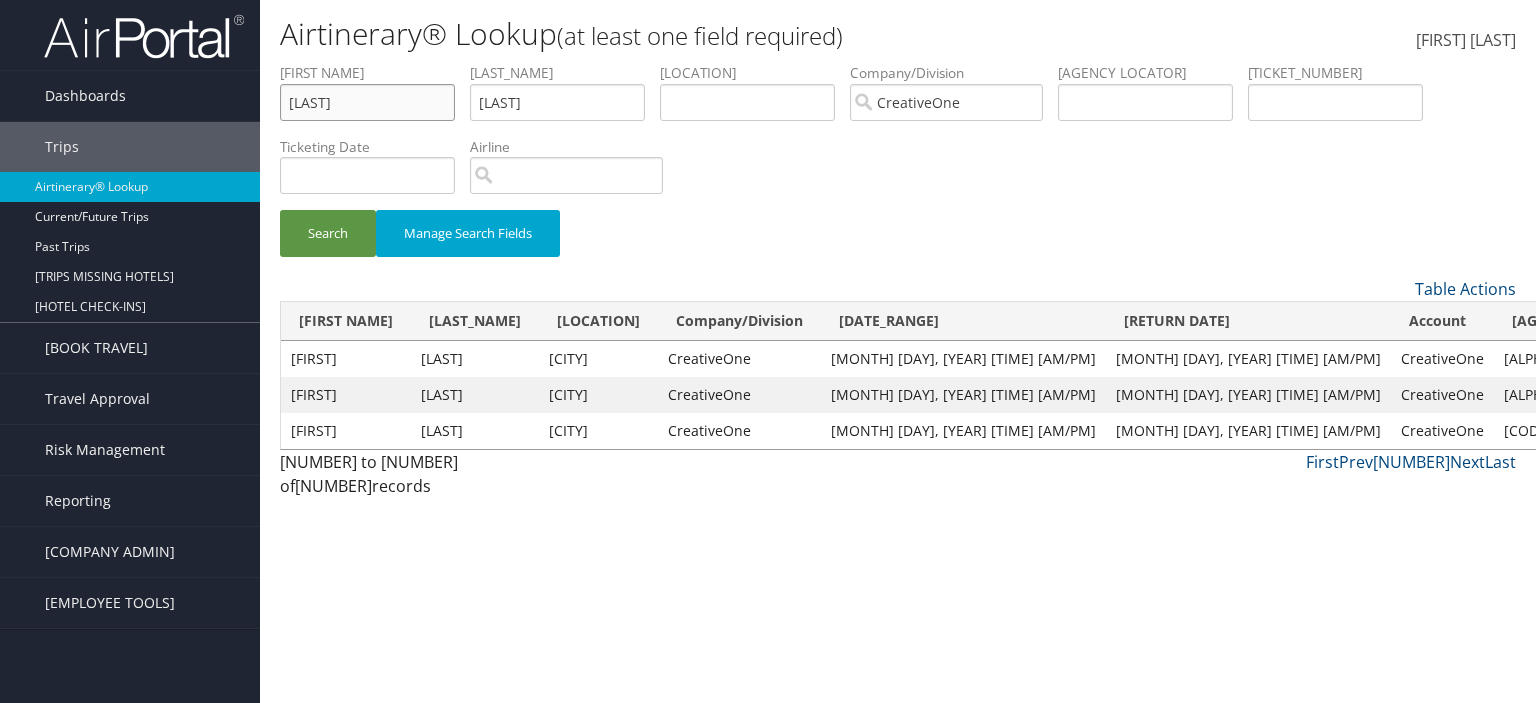 drag, startPoint x: 364, startPoint y: 109, endPoint x: 262, endPoint y: 103, distance: 102.176315 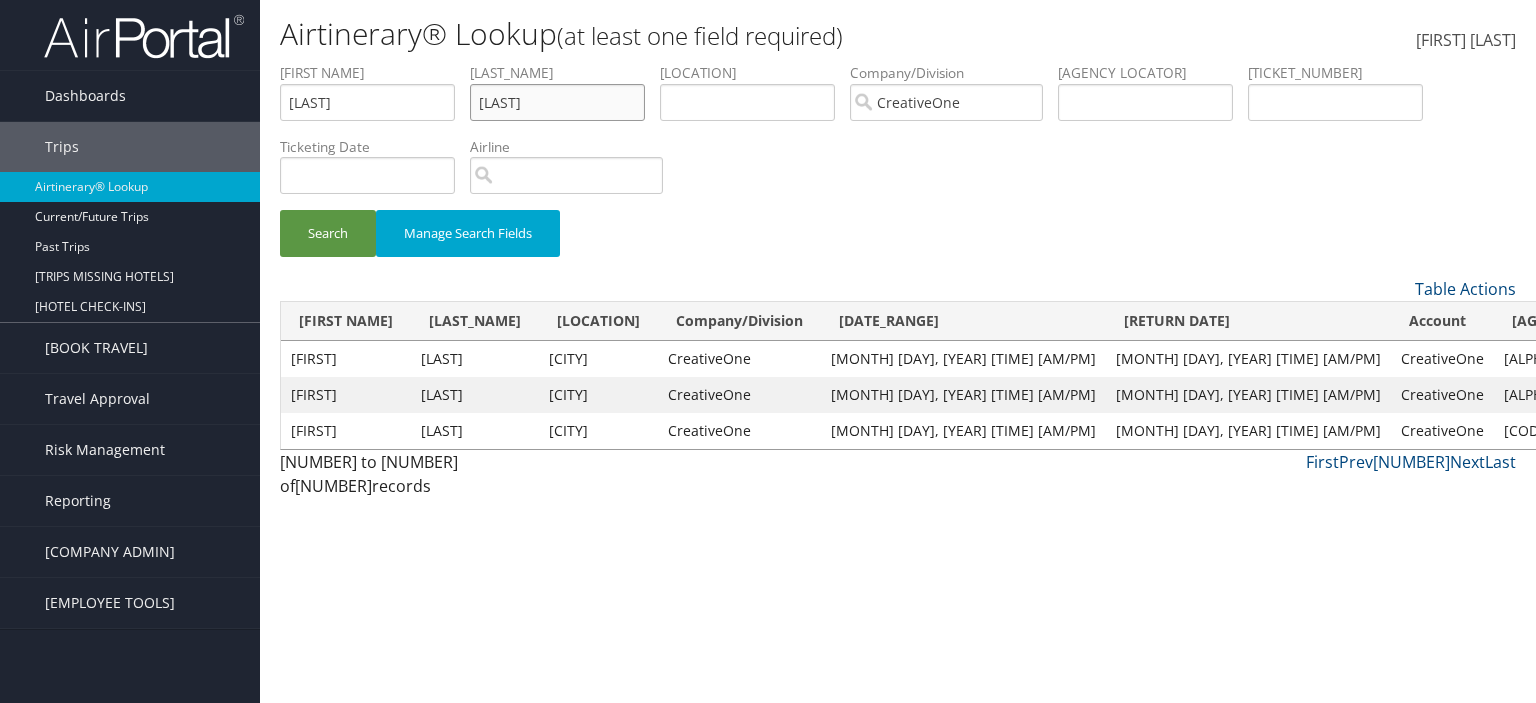 type on "[LAST]" 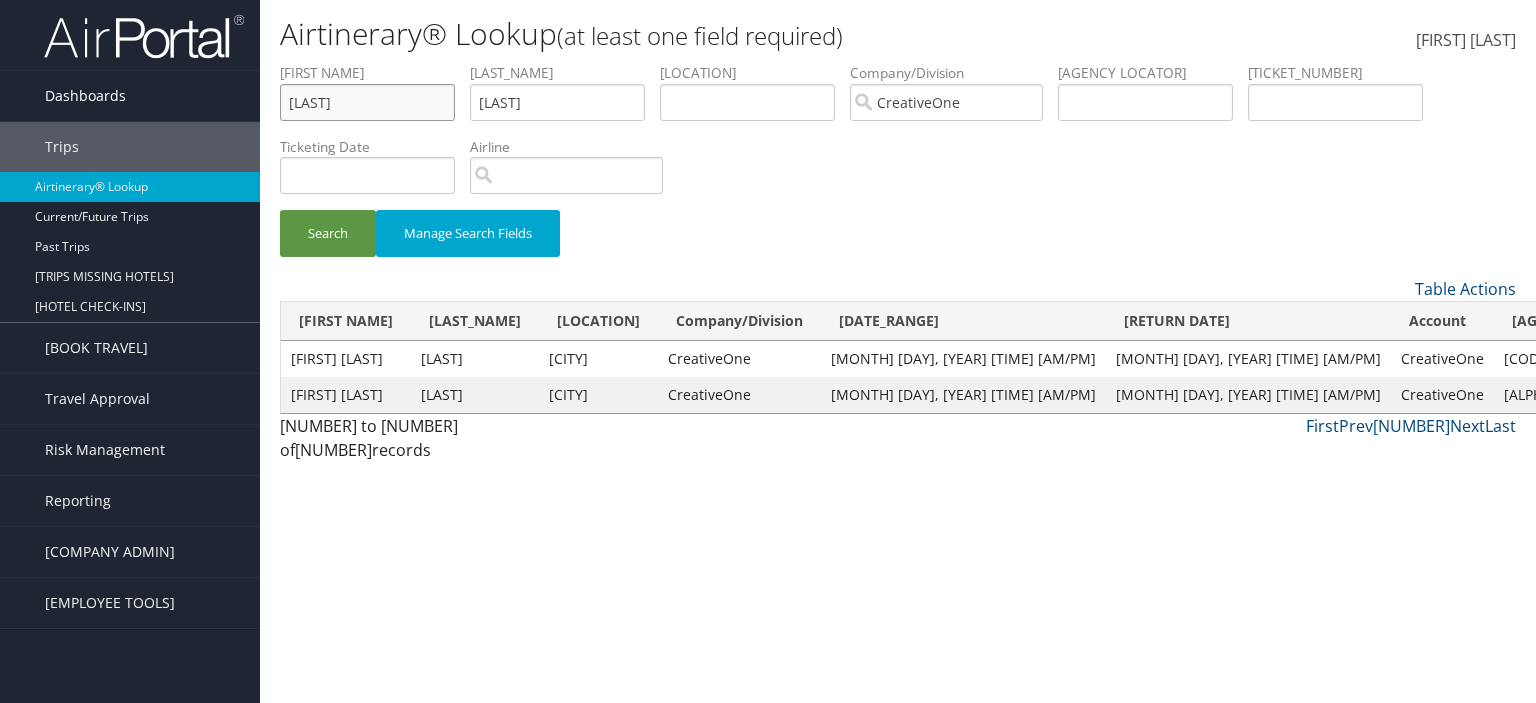 drag, startPoint x: 346, startPoint y: 105, endPoint x: 244, endPoint y: 95, distance: 102.48902 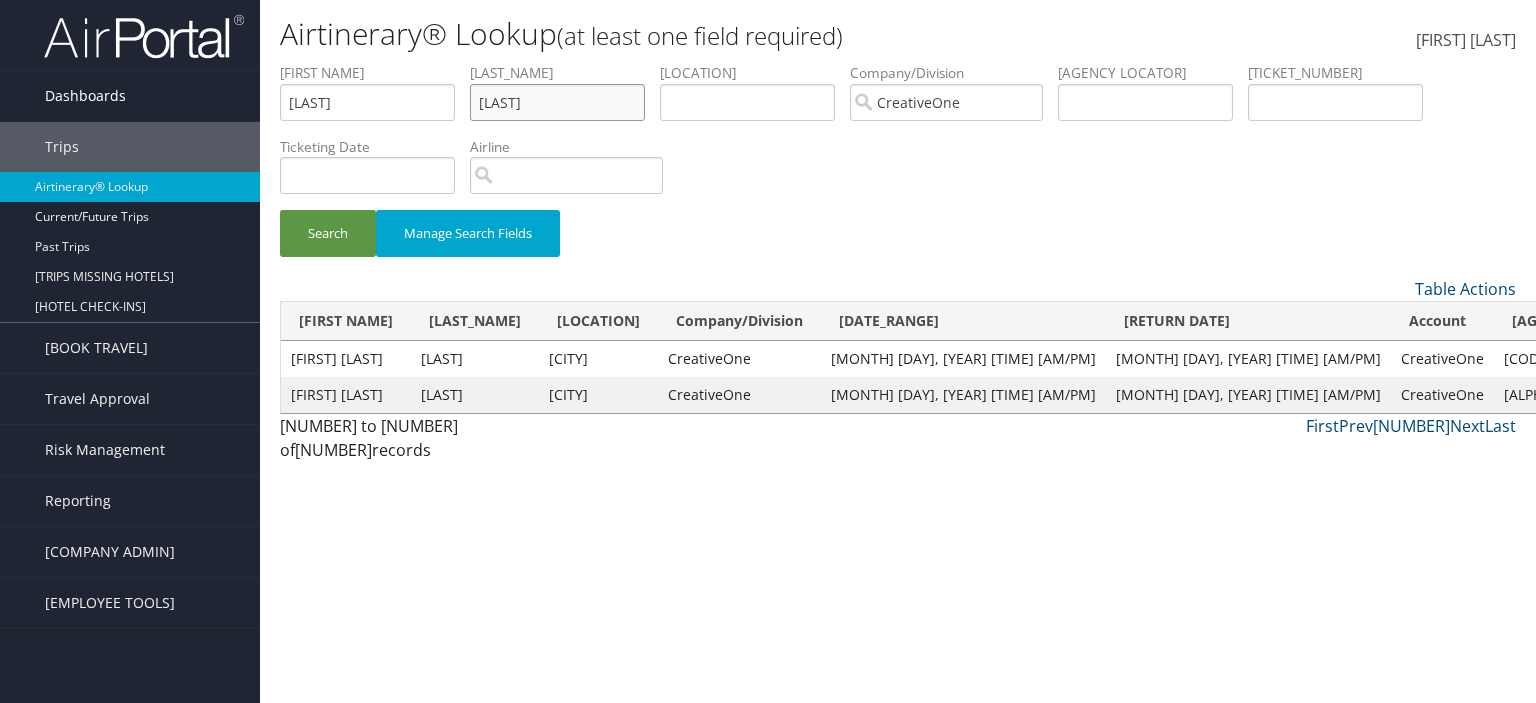 type on "[LAST]" 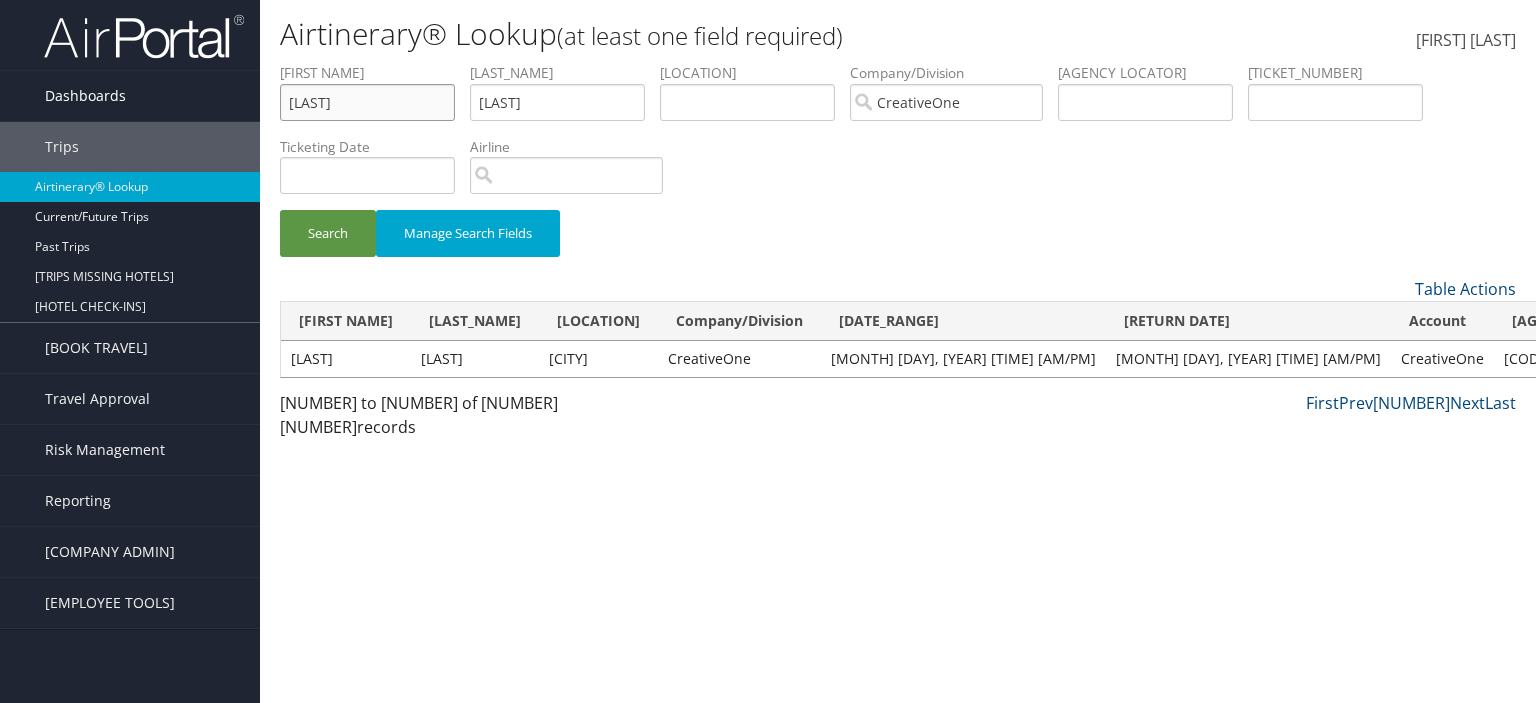 drag, startPoint x: 391, startPoint y: 93, endPoint x: 103, endPoint y: 90, distance: 288.01562 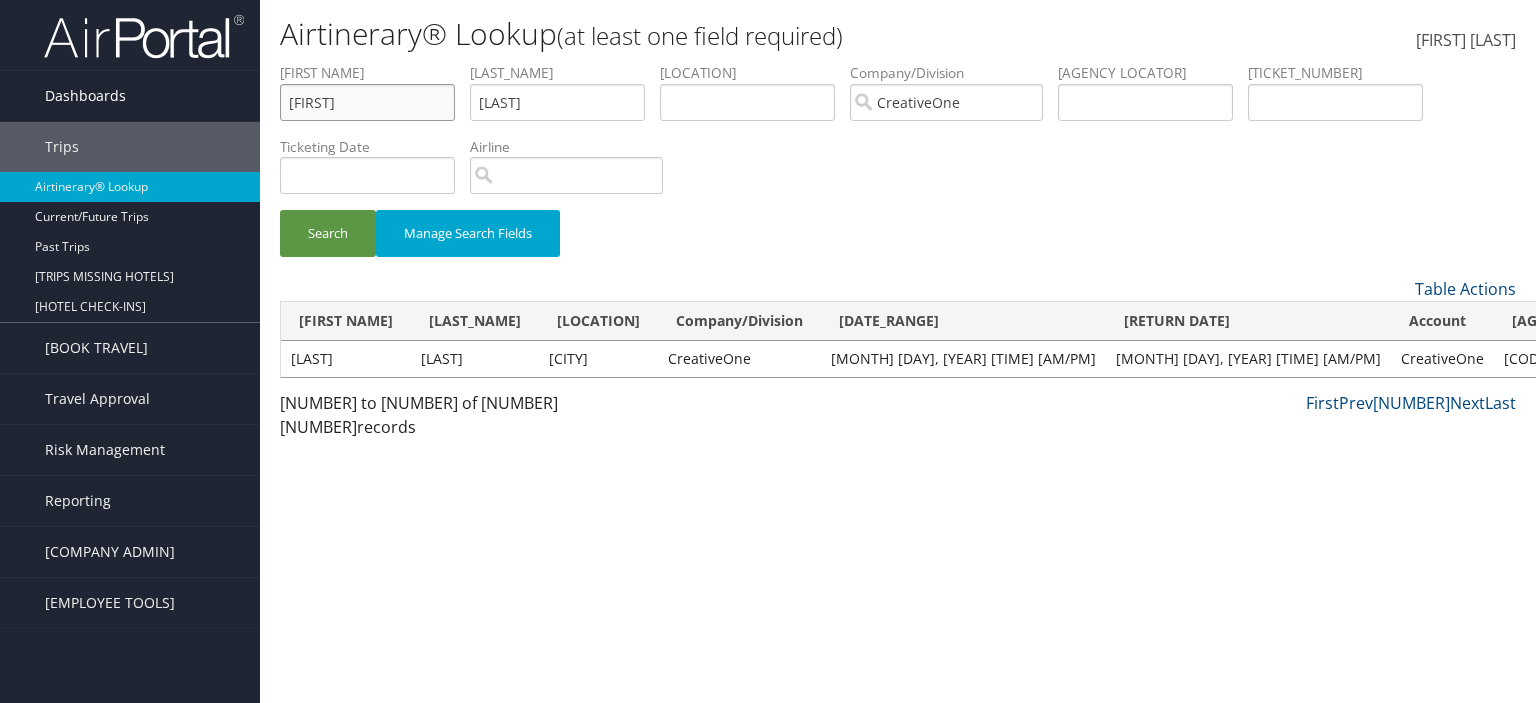 type on "[FIRST]" 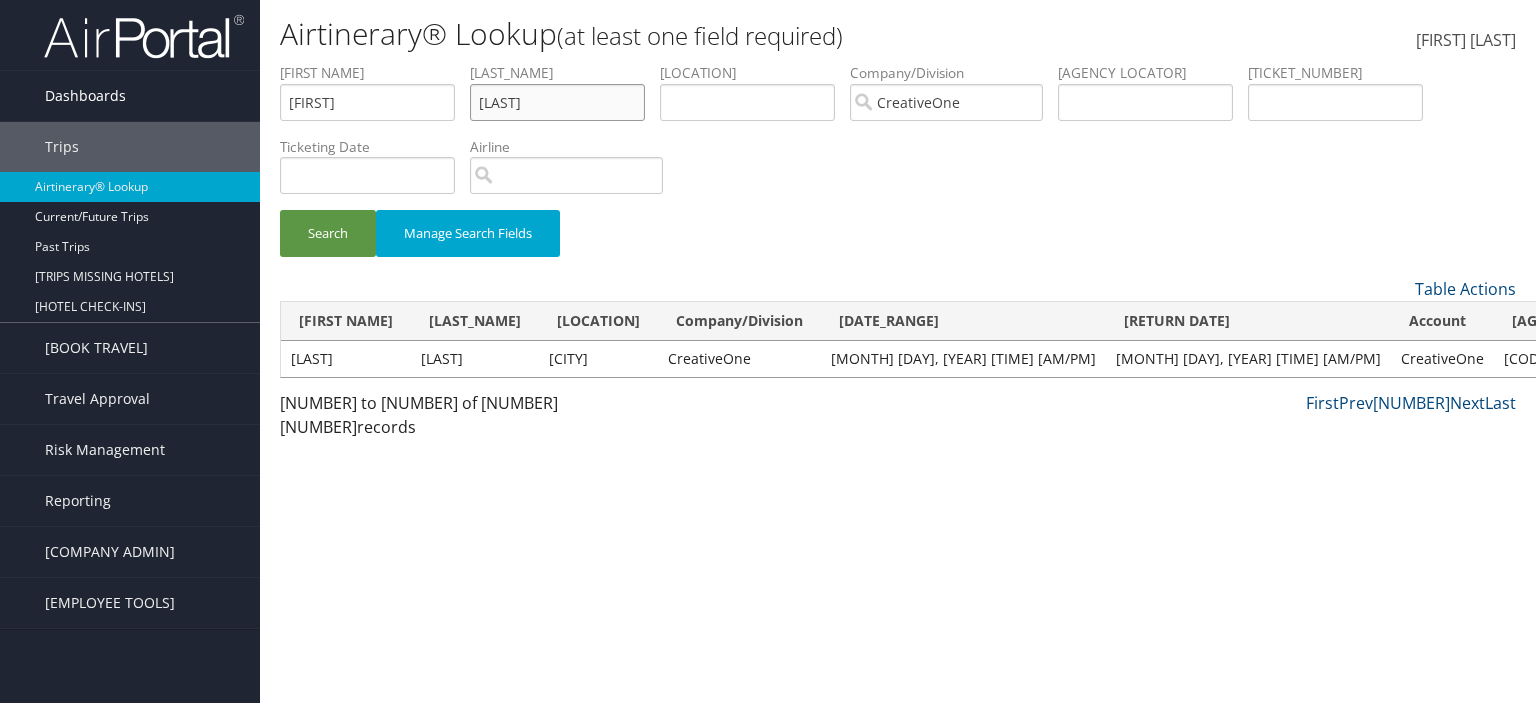 type on "[LAST]" 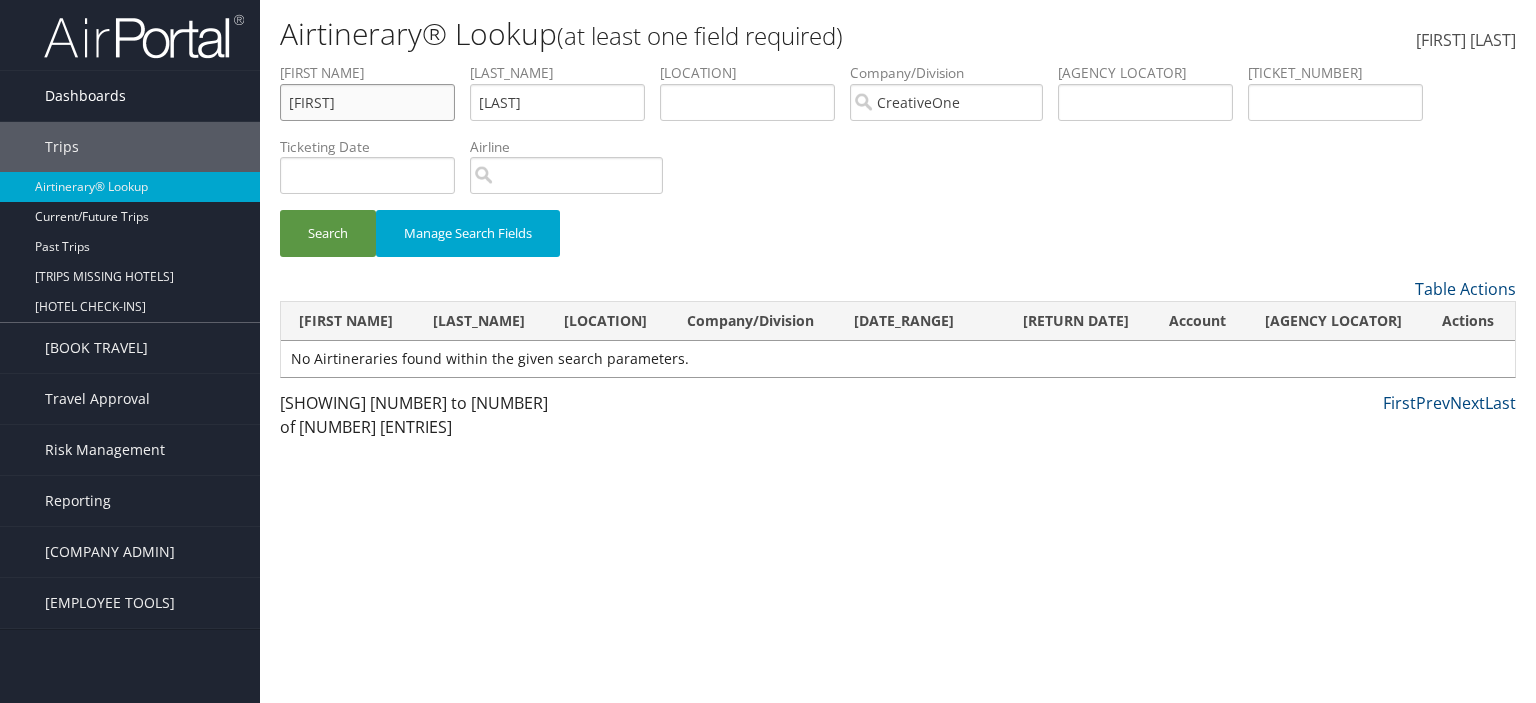 drag, startPoint x: 331, startPoint y: 102, endPoint x: 206, endPoint y: 83, distance: 126.43575 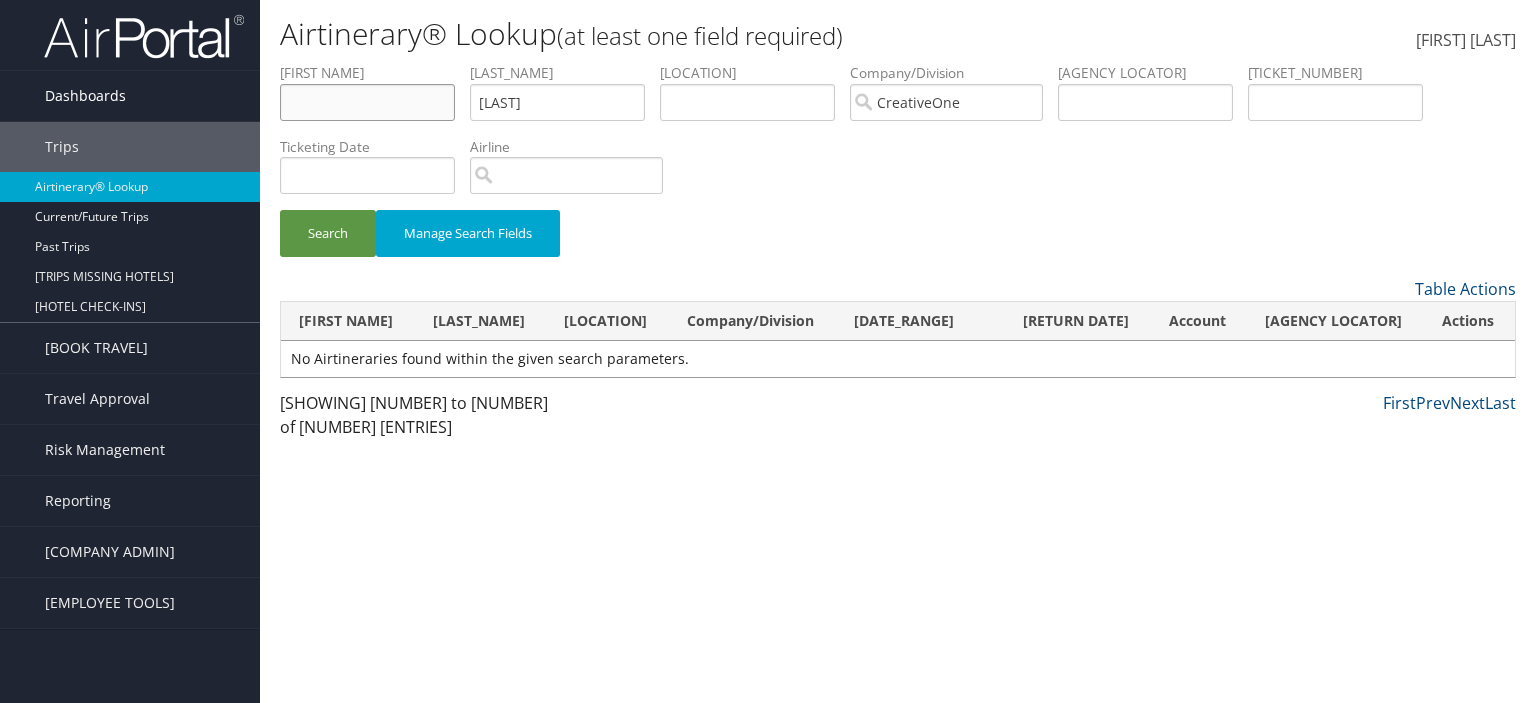 type 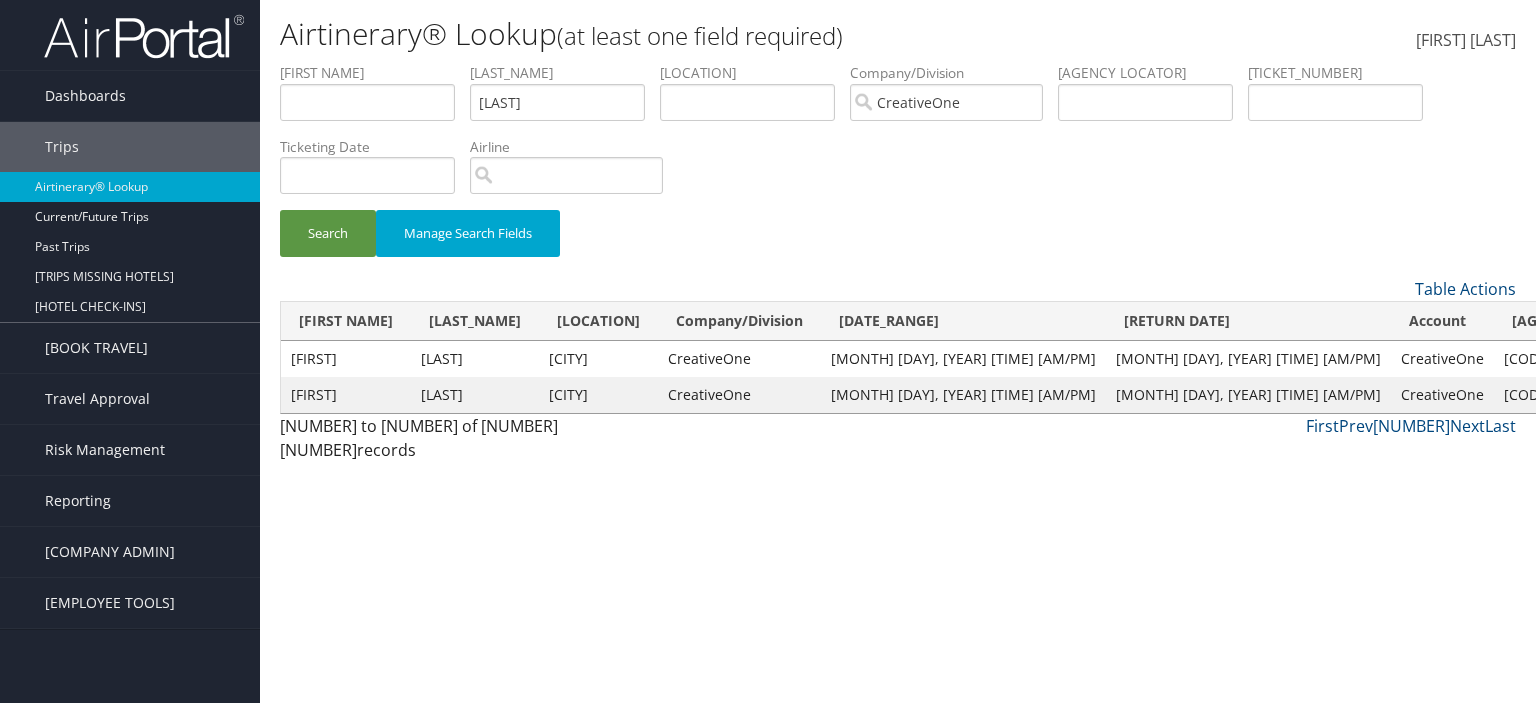click on "View" at bounding box center [1692, 358] 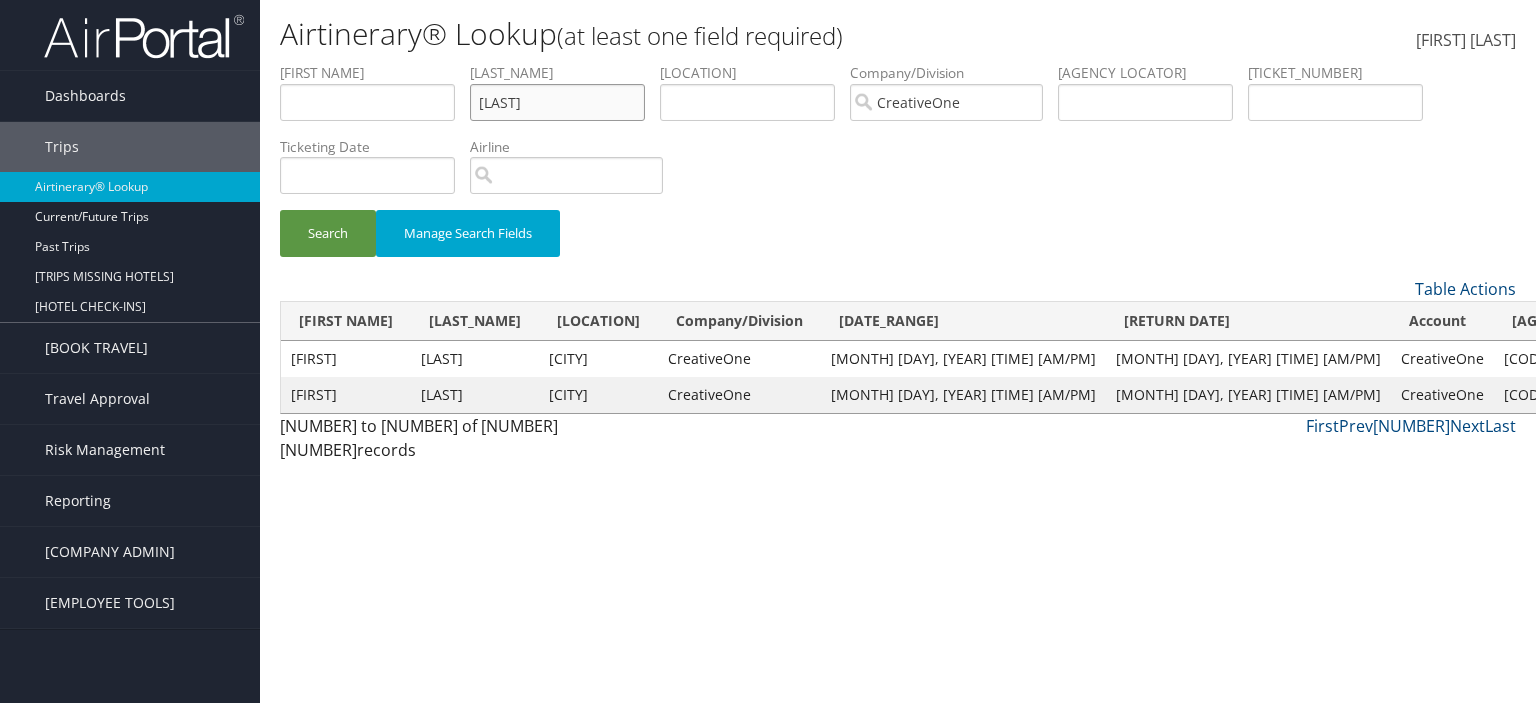 drag, startPoint x: 592, startPoint y: 95, endPoint x: 408, endPoint y: 81, distance: 184.53185 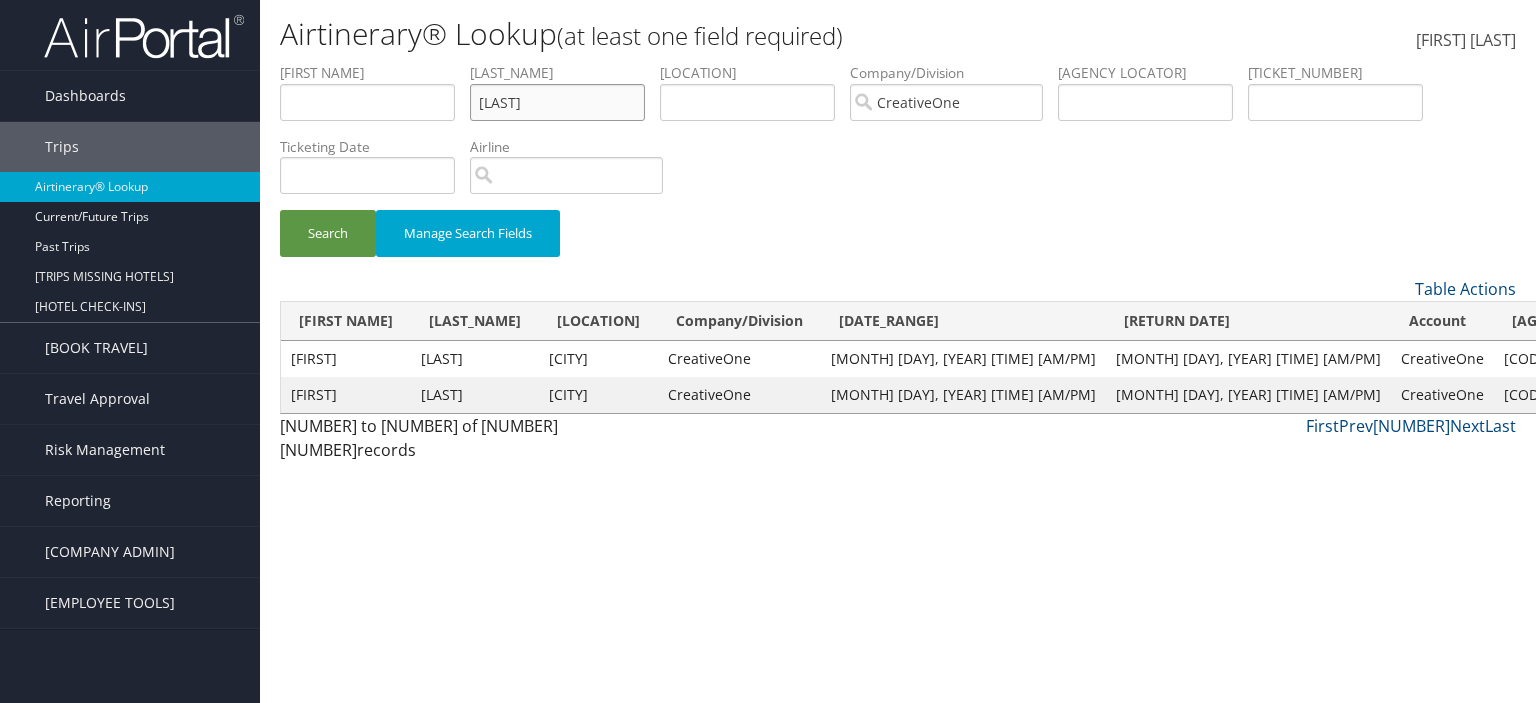 click on "Search" at bounding box center [328, 233] 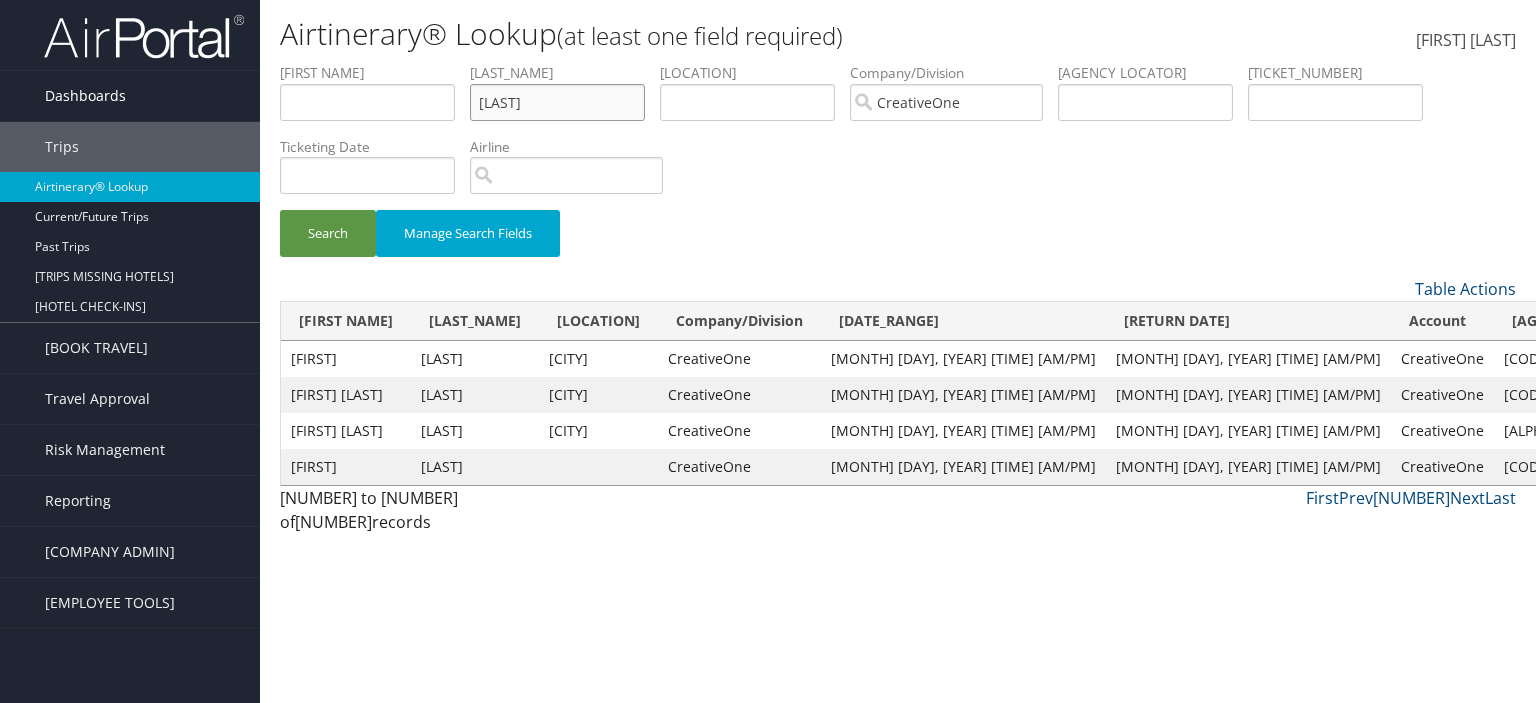 drag, startPoint x: 325, startPoint y: 74, endPoint x: 250, endPoint y: 88, distance: 76.29548 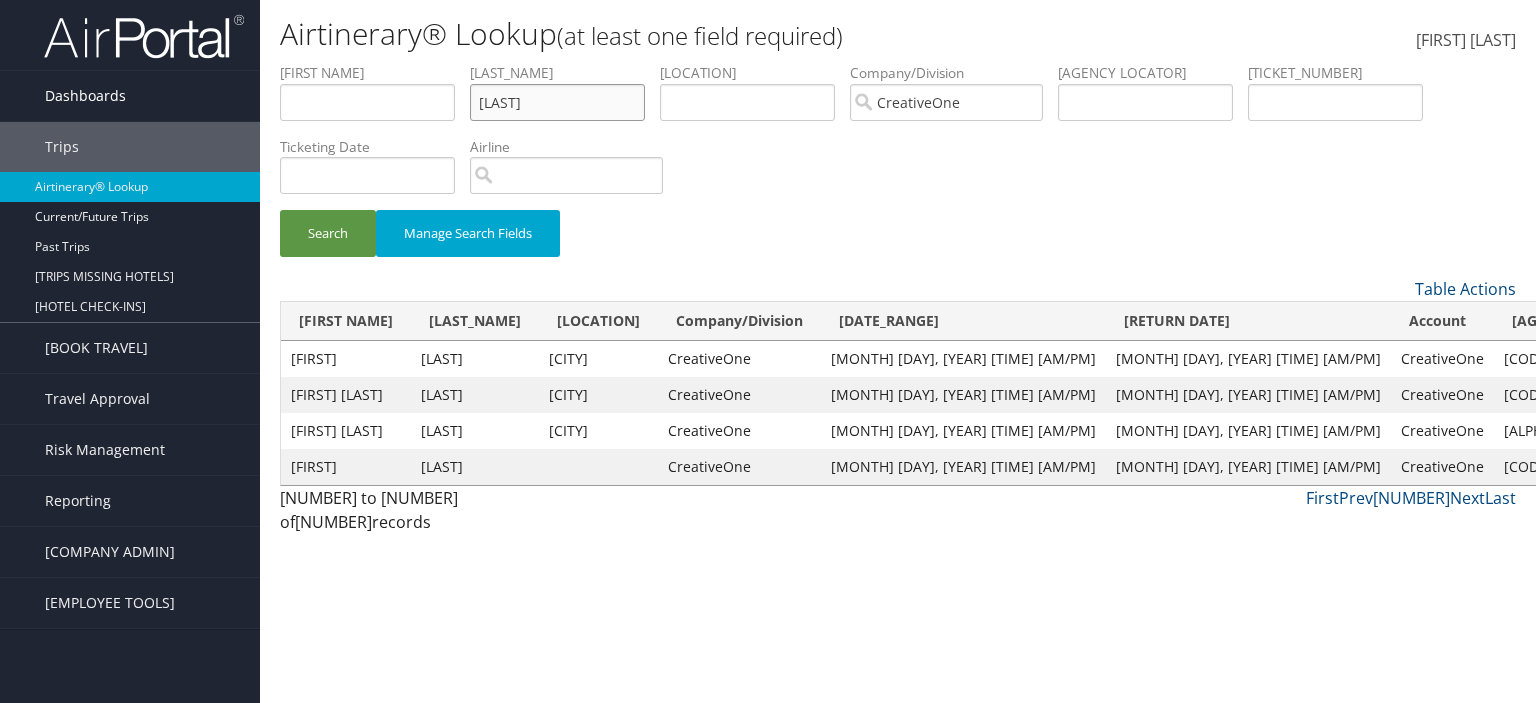 click on "Search" at bounding box center (328, 233) 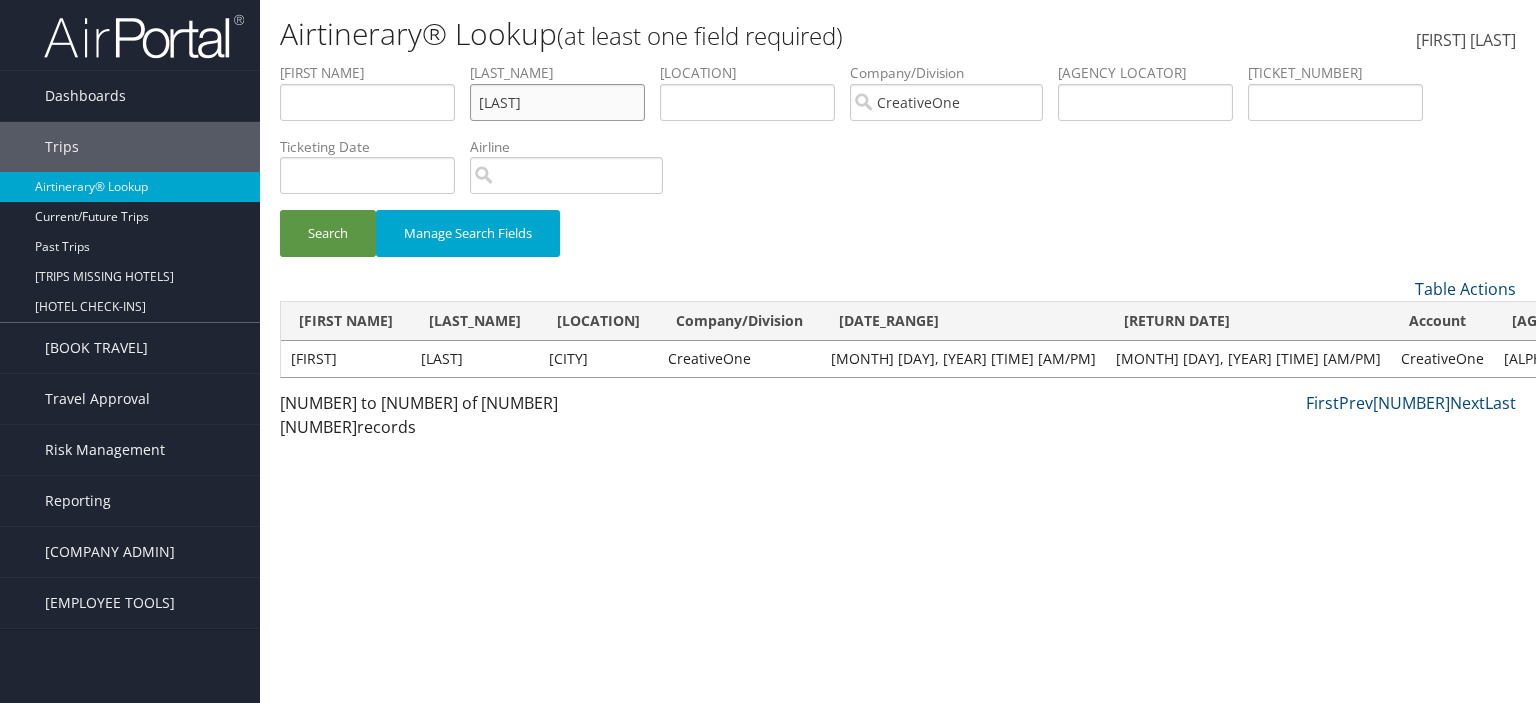 drag, startPoint x: 600, startPoint y: 89, endPoint x: 376, endPoint y: 86, distance: 224.0201 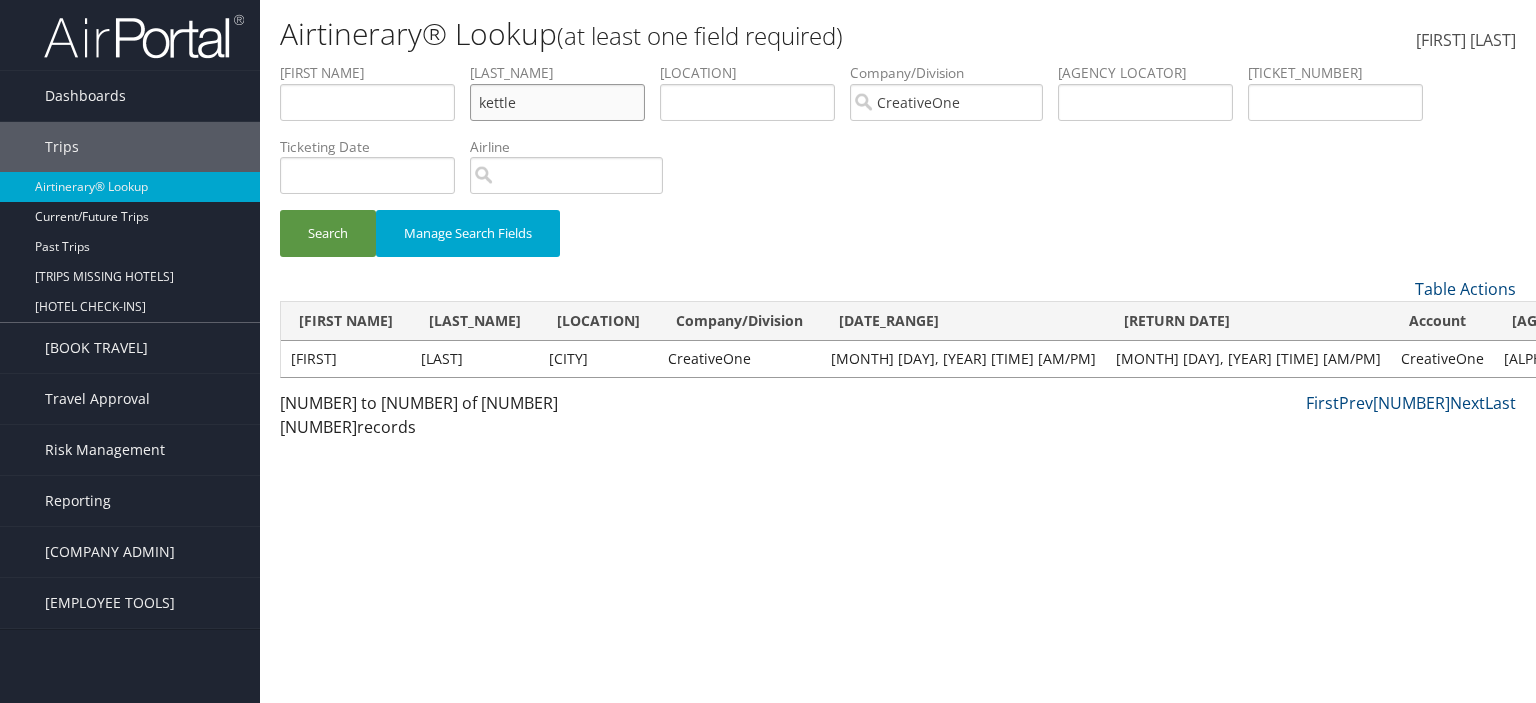 click on "Search" at bounding box center [328, 233] 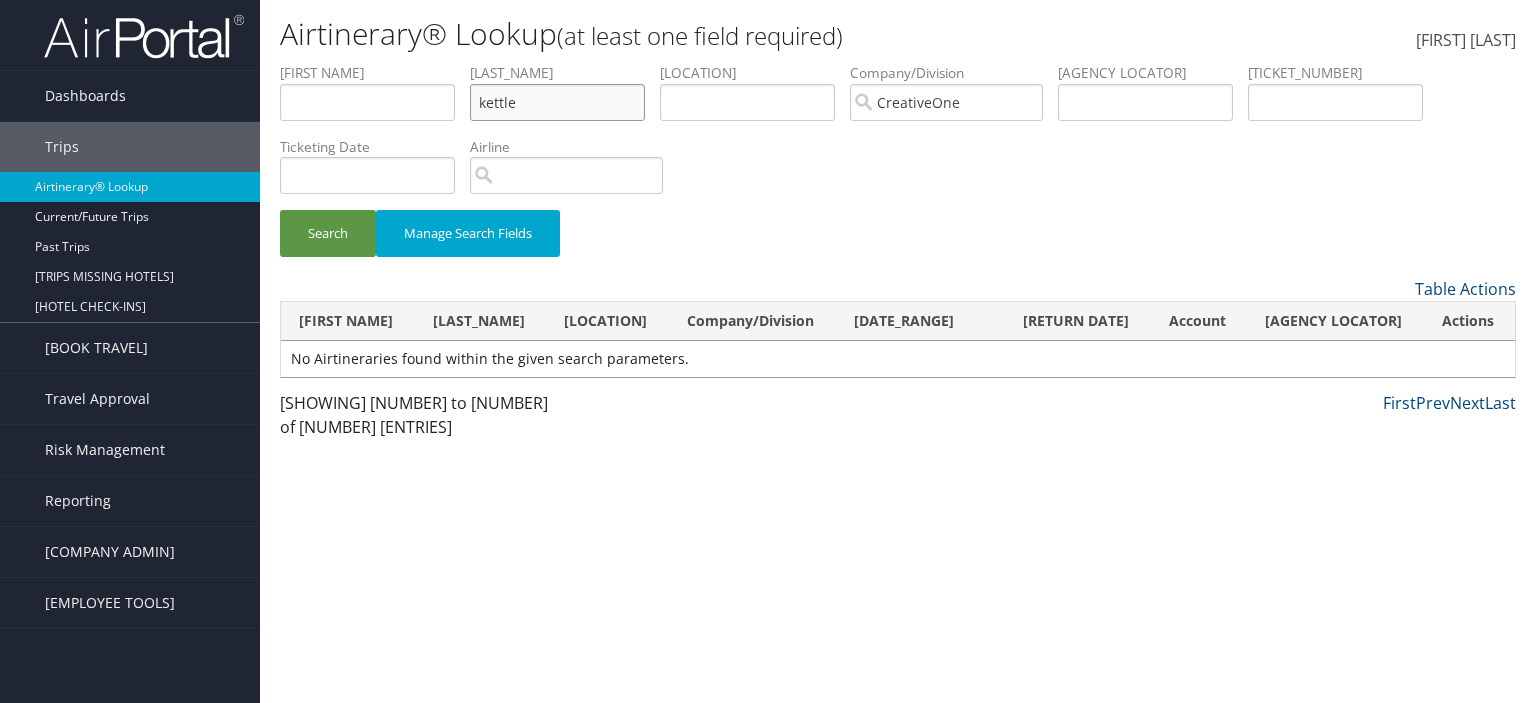 drag, startPoint x: 545, startPoint y: 99, endPoint x: 429, endPoint y: 99, distance: 116 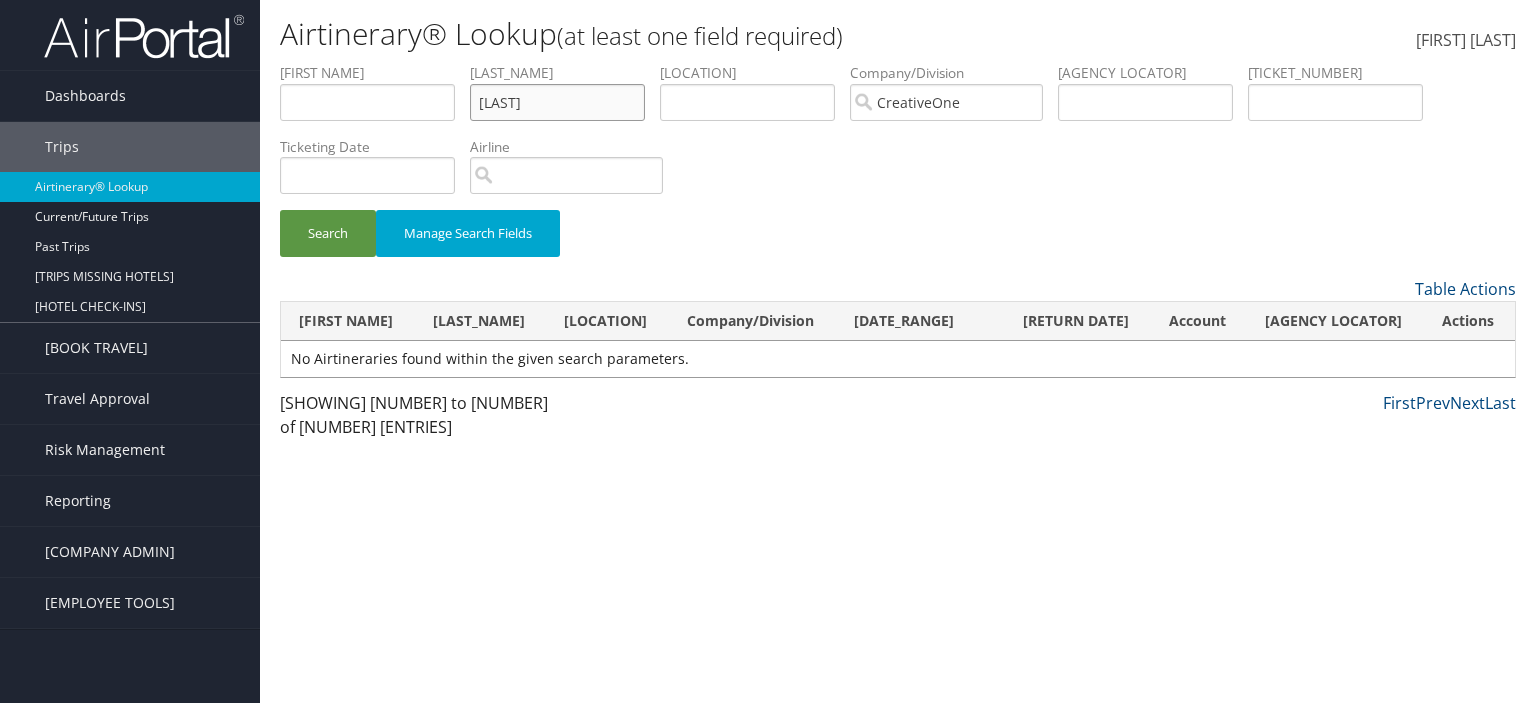 click on "Search" at bounding box center (328, 233) 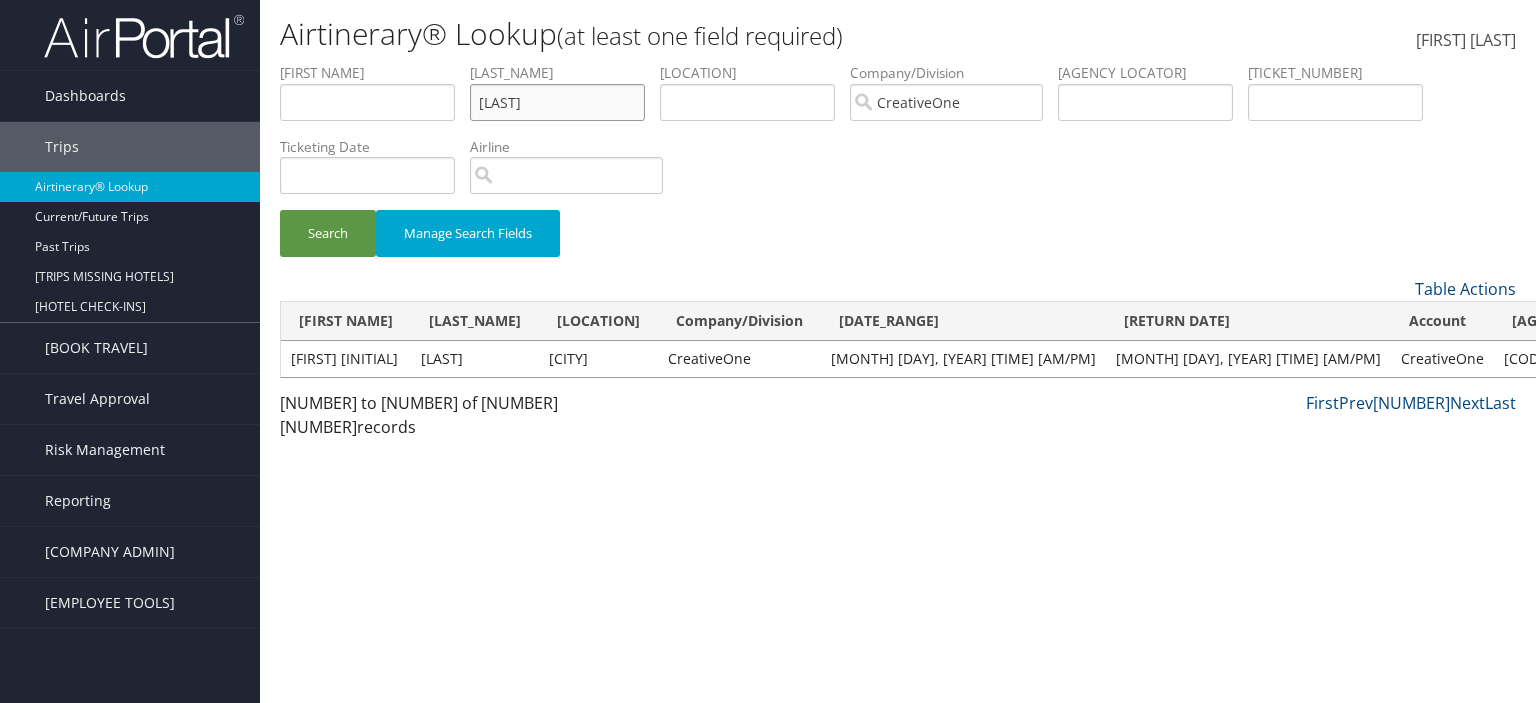 drag, startPoint x: 512, startPoint y: 99, endPoint x: 401, endPoint y: 104, distance: 111.11256 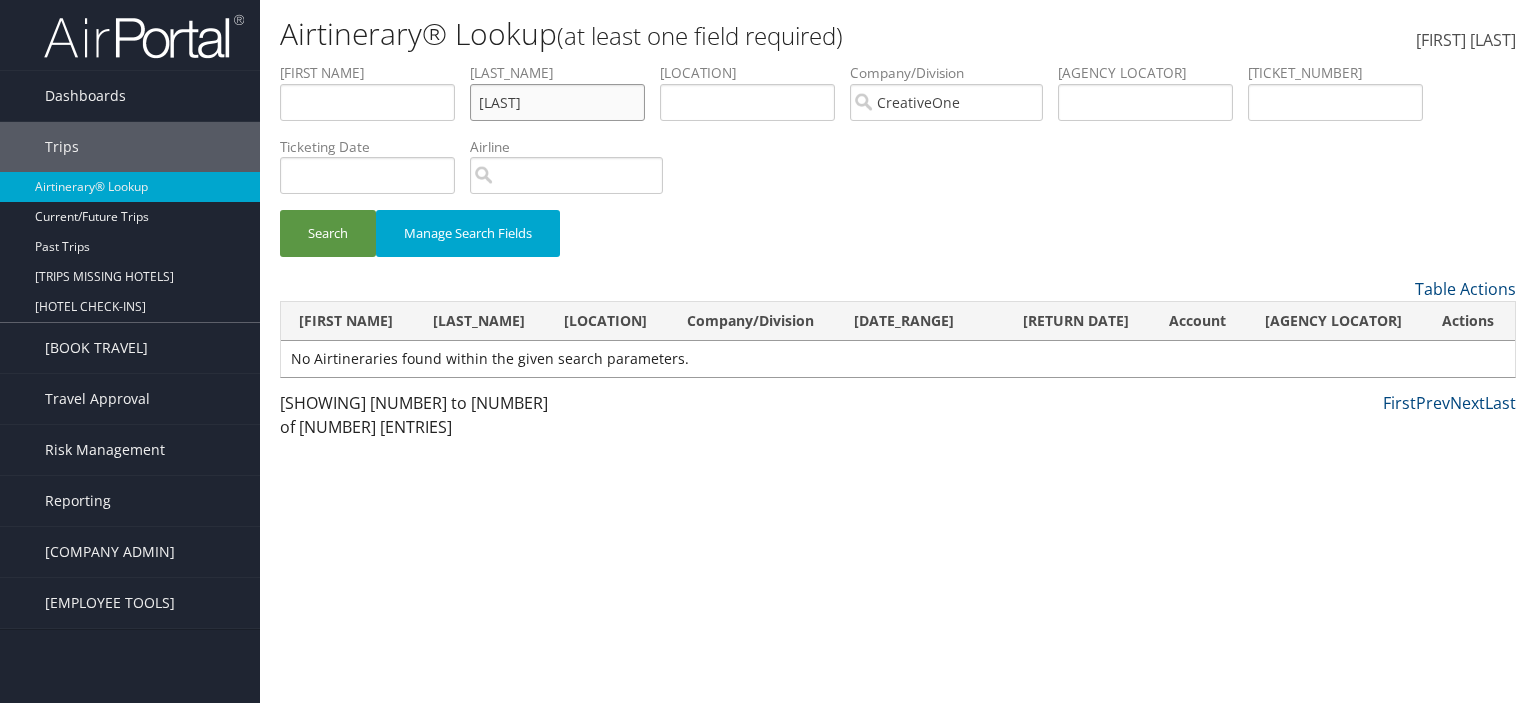 drag, startPoint x: 546, startPoint y: 103, endPoint x: 313, endPoint y: 45, distance: 240.1104 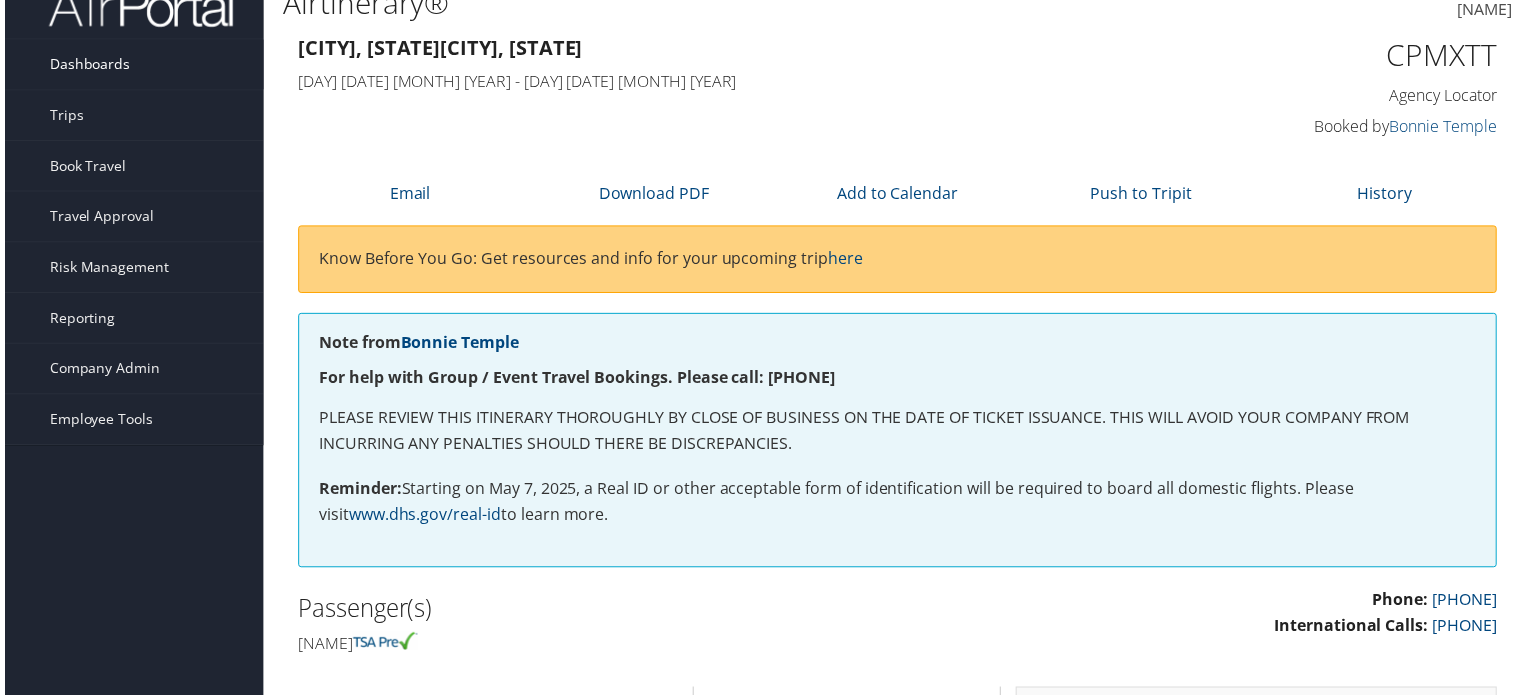 scroll, scrollTop: 0, scrollLeft: 0, axis: both 